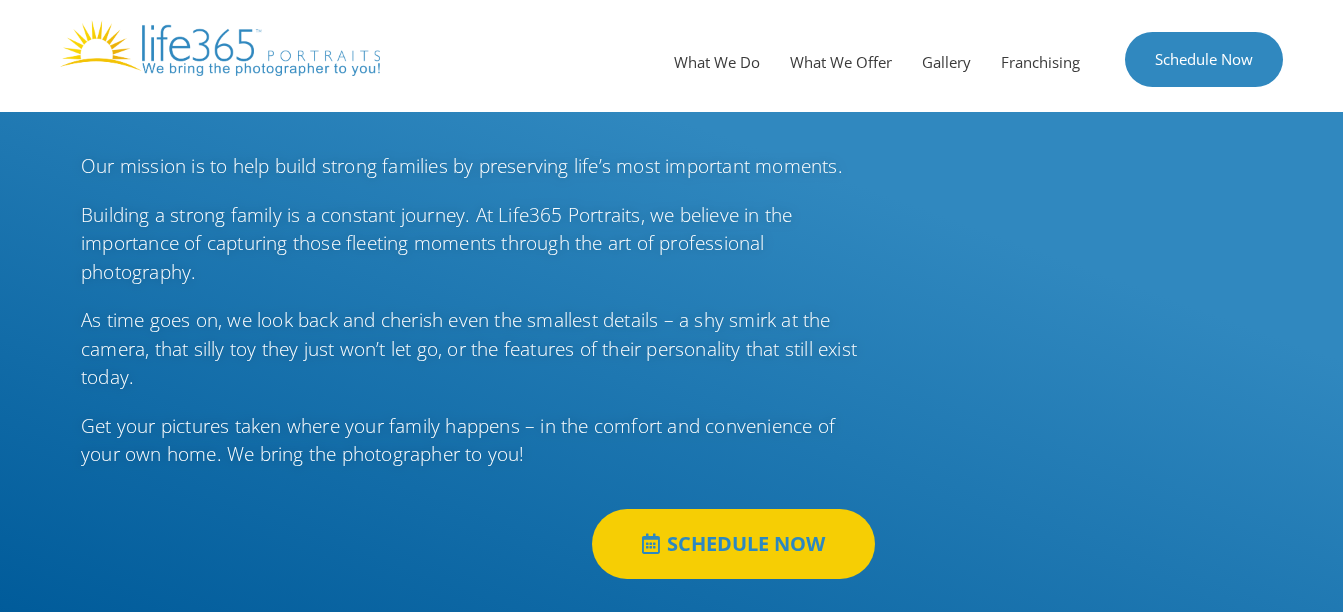 scroll, scrollTop: 0, scrollLeft: 0, axis: both 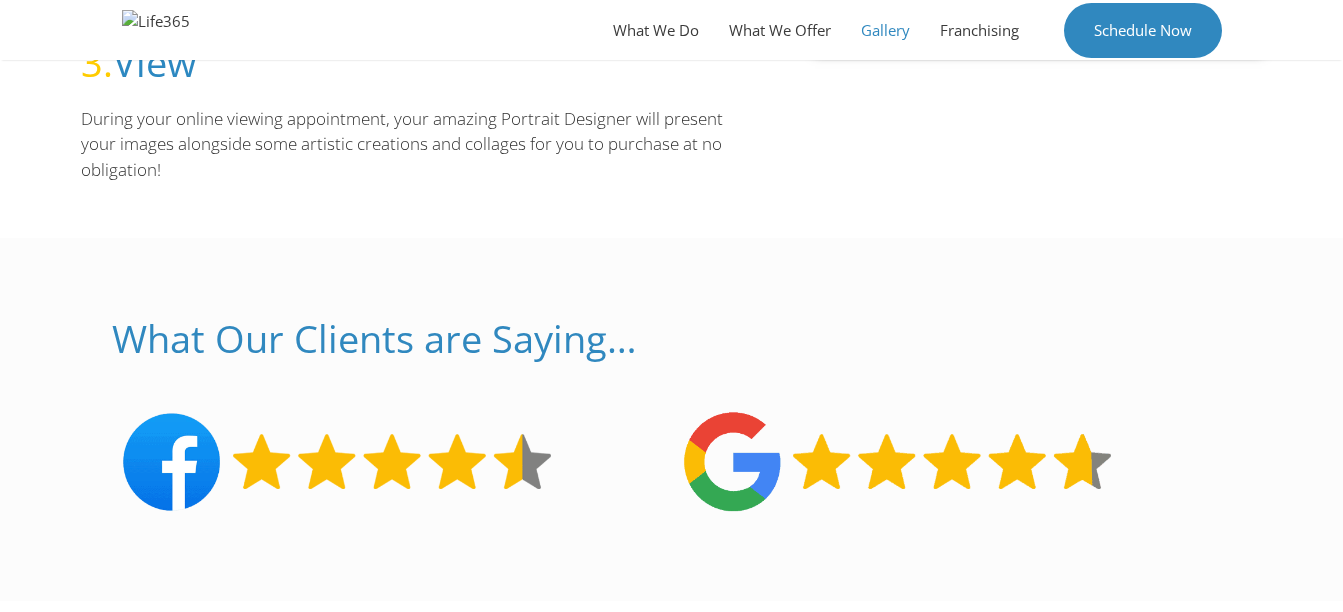 click on "Gallery" at bounding box center (885, 30) 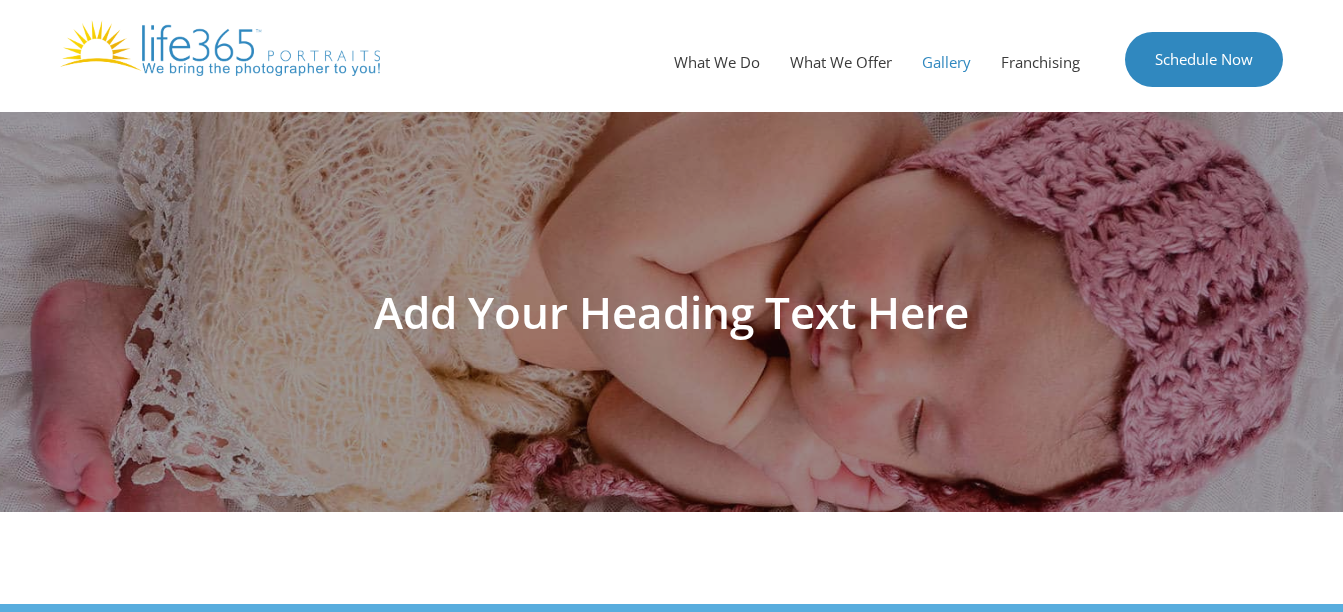 scroll, scrollTop: 0, scrollLeft: 0, axis: both 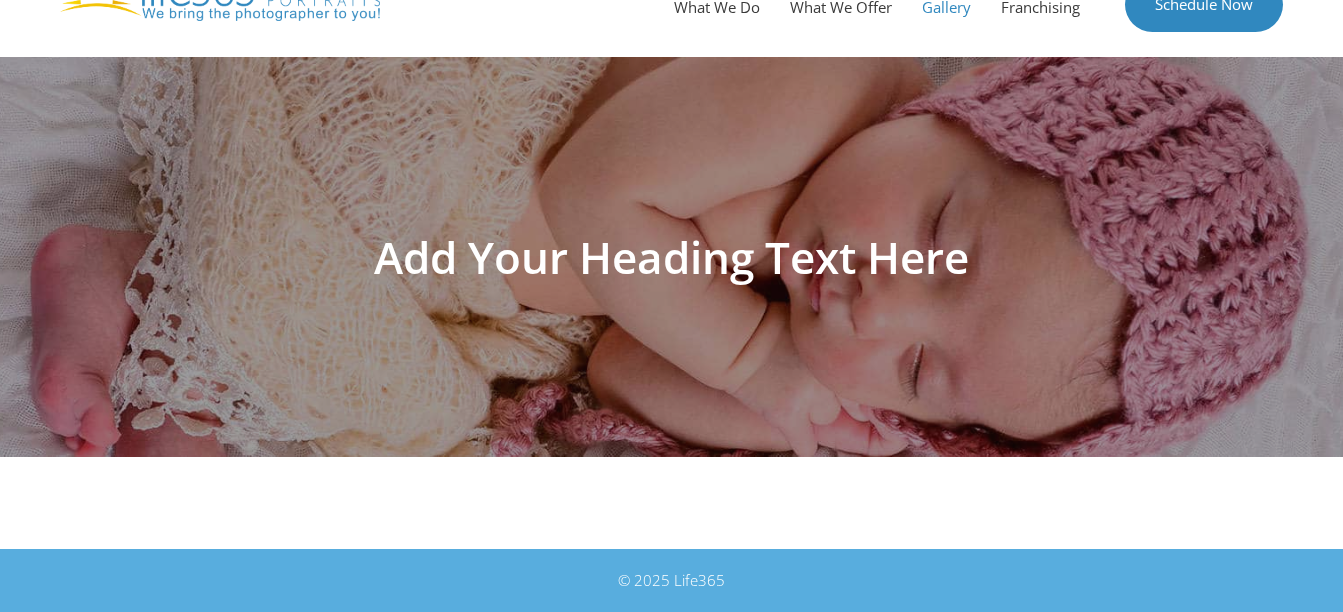 click on "Add Your Heading Text Here" at bounding box center [672, 257] 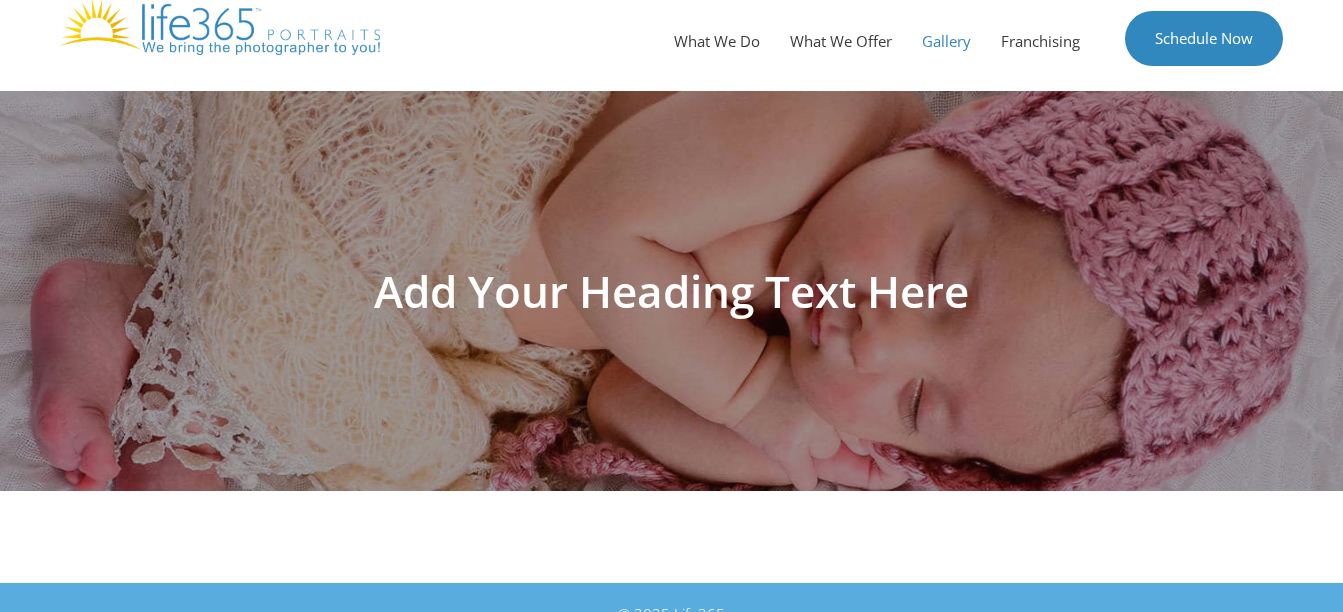 scroll, scrollTop: 0, scrollLeft: 0, axis: both 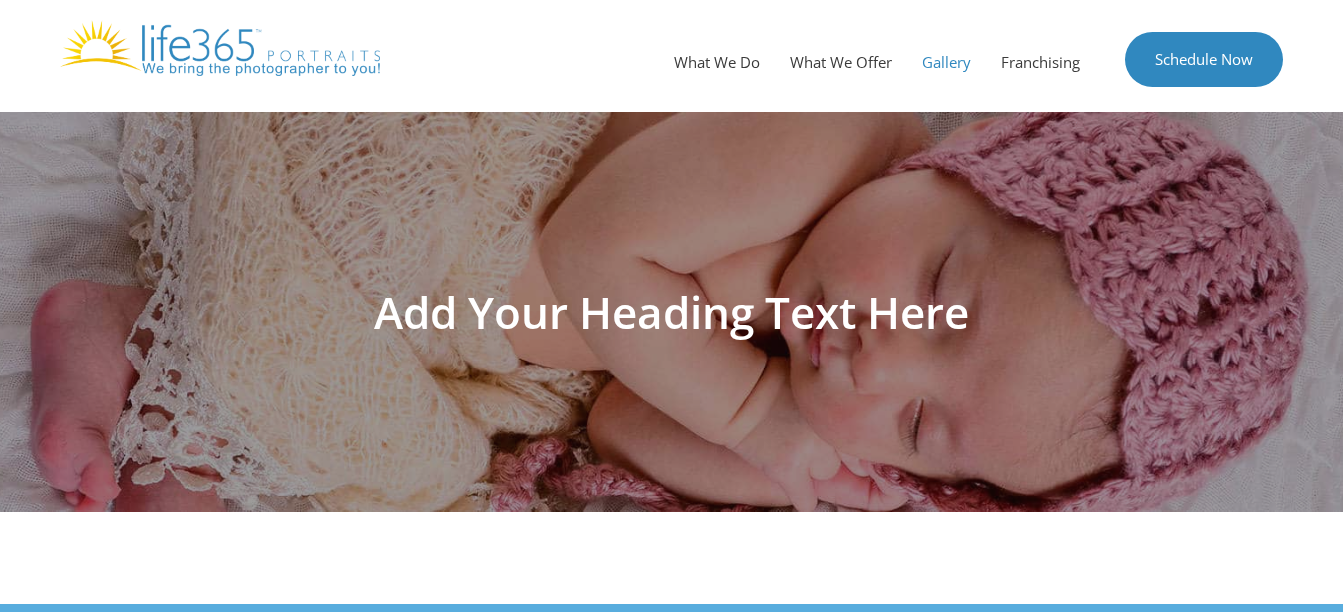click at bounding box center [220, 48] 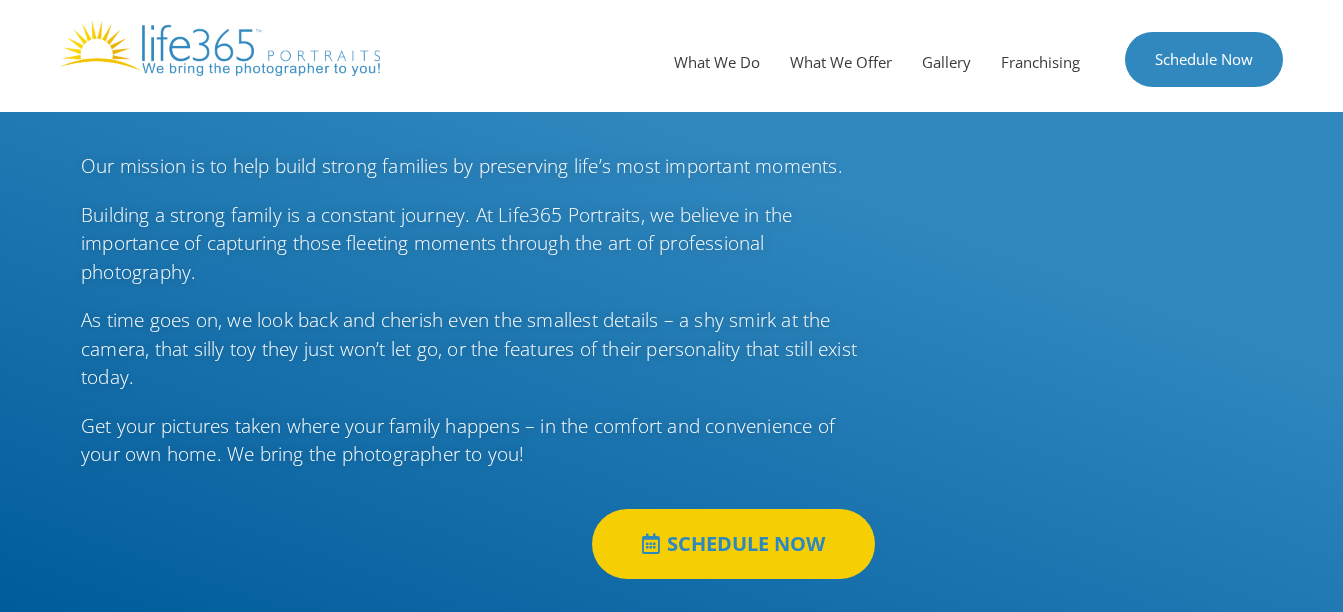 scroll, scrollTop: 0, scrollLeft: 0, axis: both 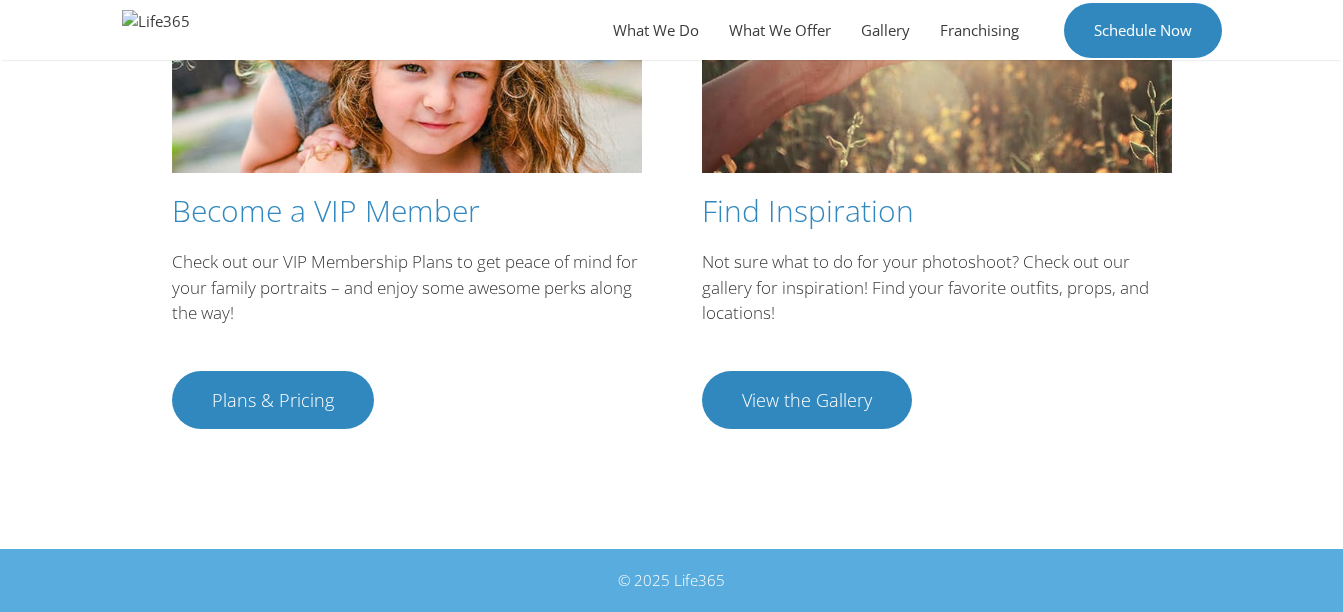 click on "Find Inspiration Not sure what to do for your photoshoot? Check out our gallery for inspiration! Find your favorite outfits, props, and locations!
View the Gallery" at bounding box center (937, 142) 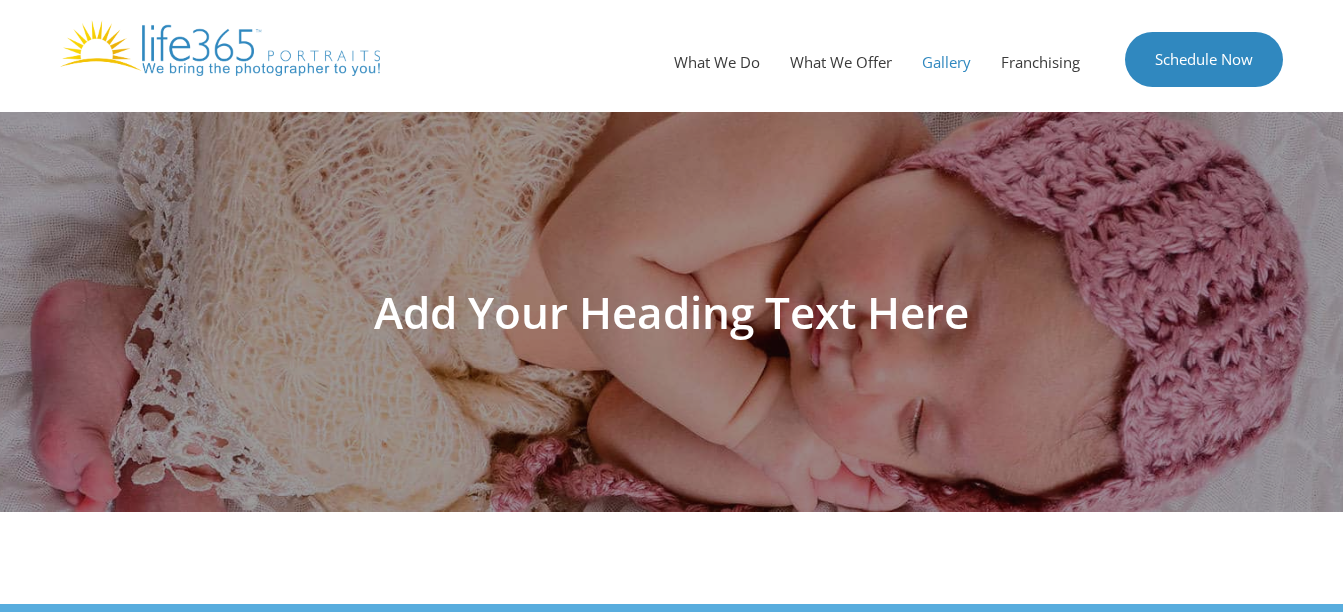 scroll, scrollTop: 0, scrollLeft: 0, axis: both 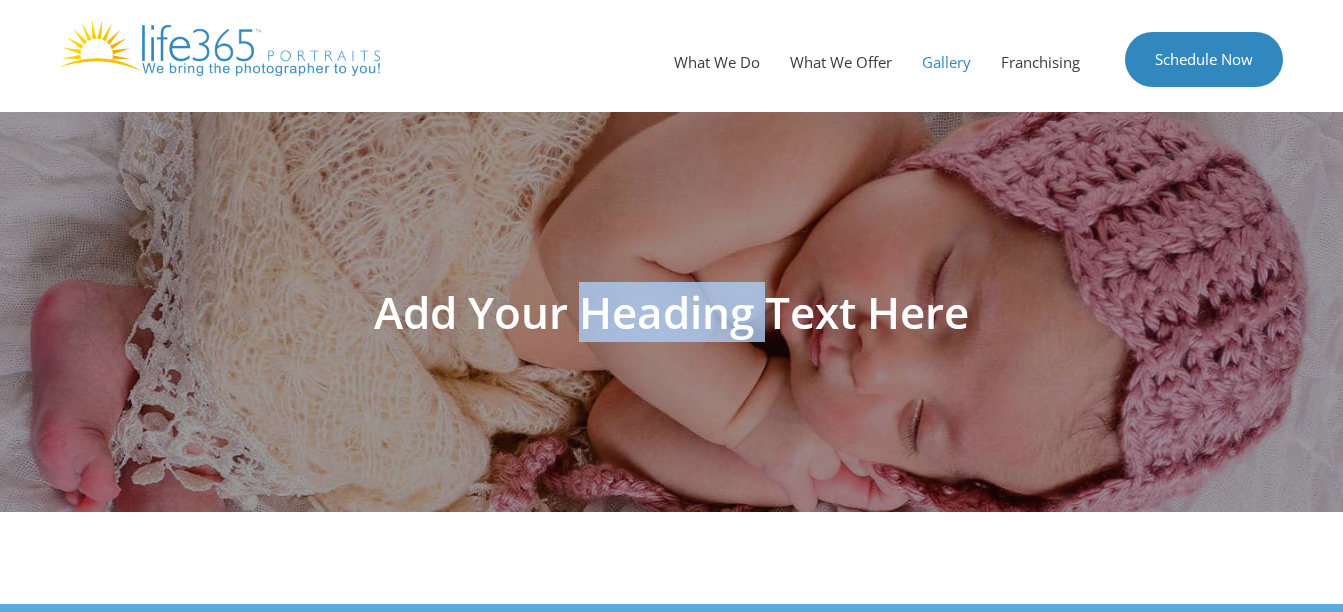 drag, startPoint x: 741, startPoint y: 312, endPoint x: 1181, endPoint y: 327, distance: 440.2556 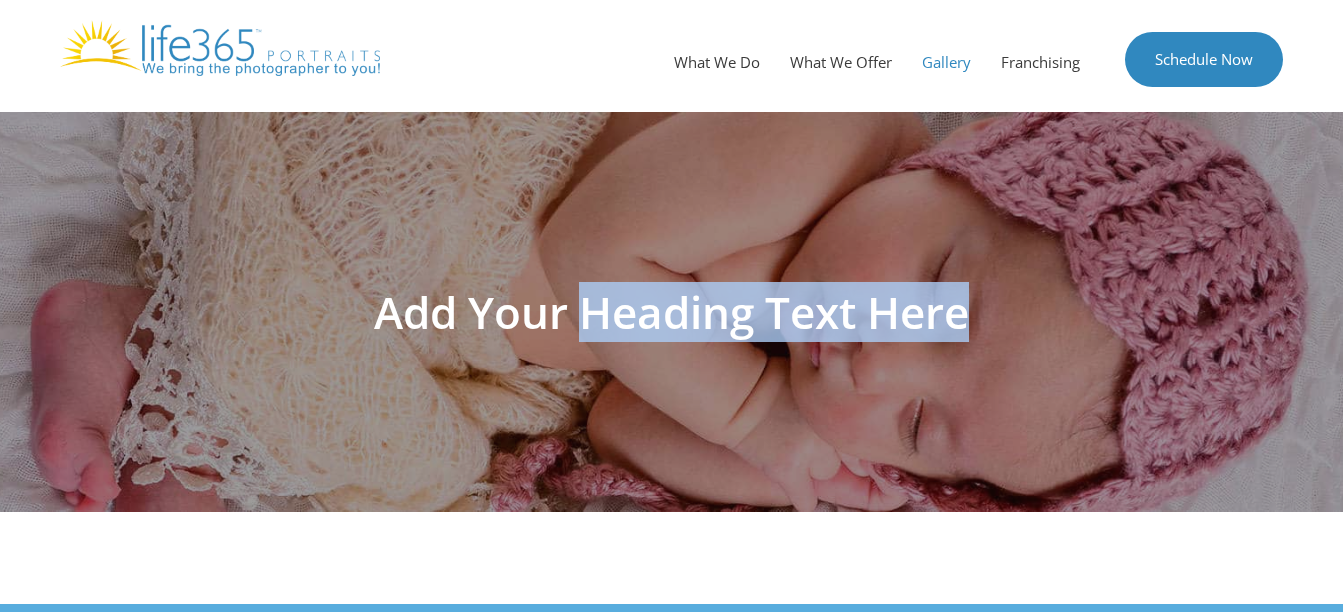 click on "Add Your Heading Text Here" at bounding box center (672, 312) 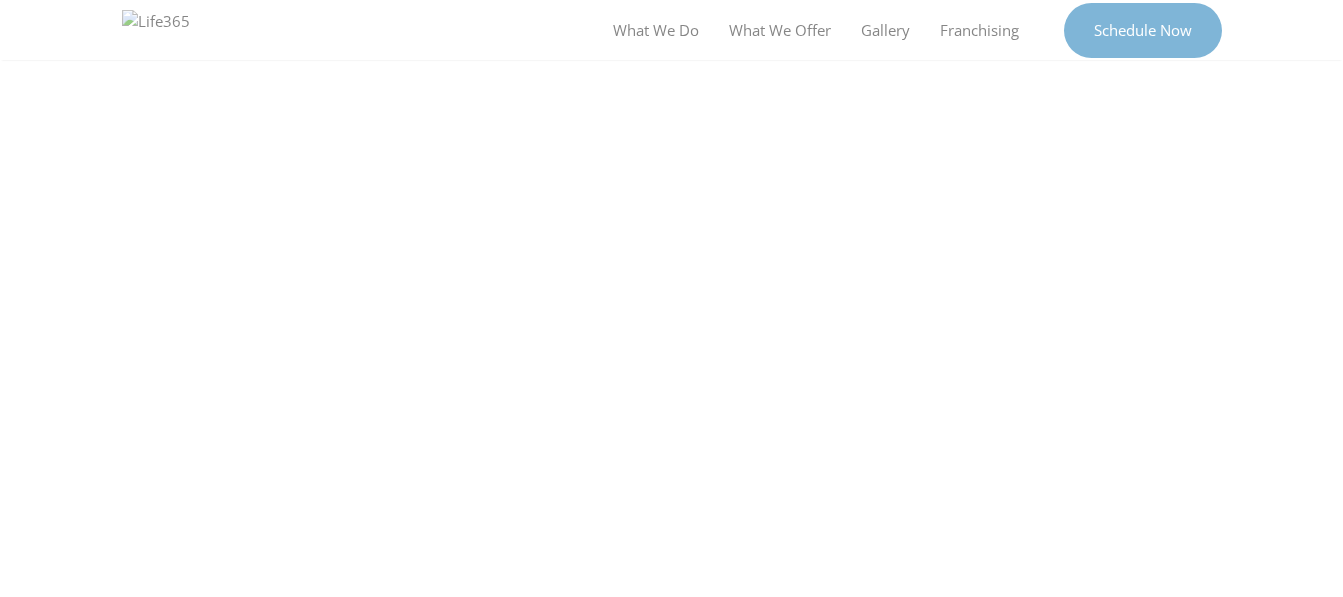 scroll, scrollTop: 3768, scrollLeft: 0, axis: vertical 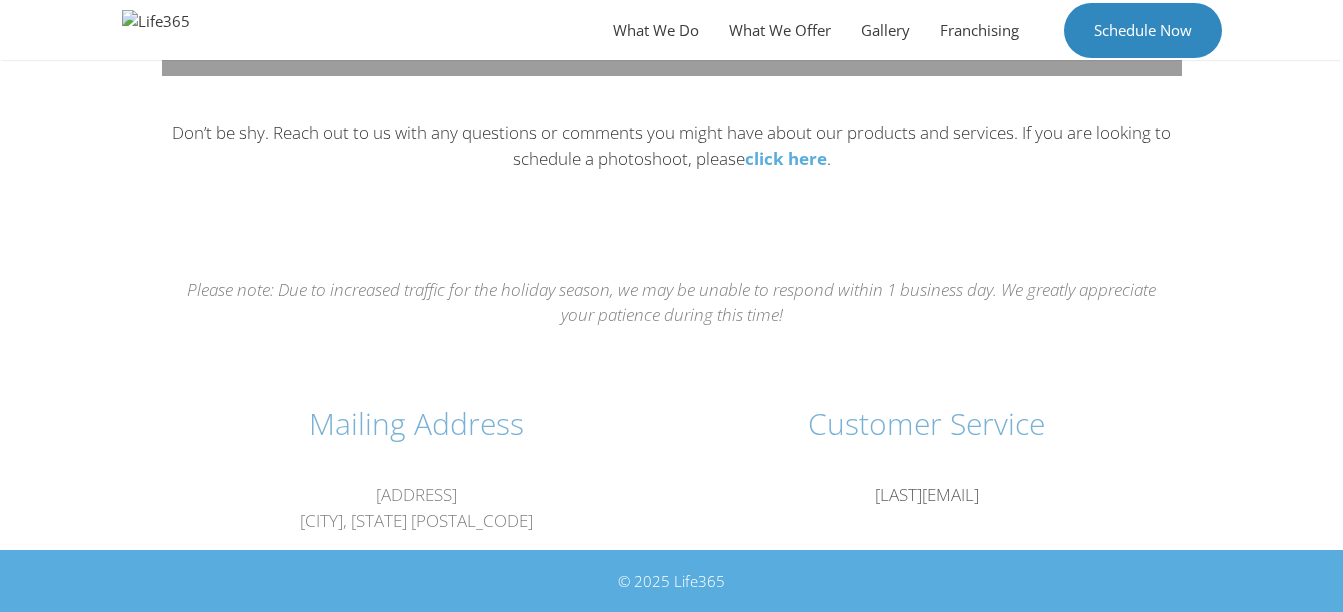 click on "[LAST] [EMAIL]" at bounding box center (927, 435) 